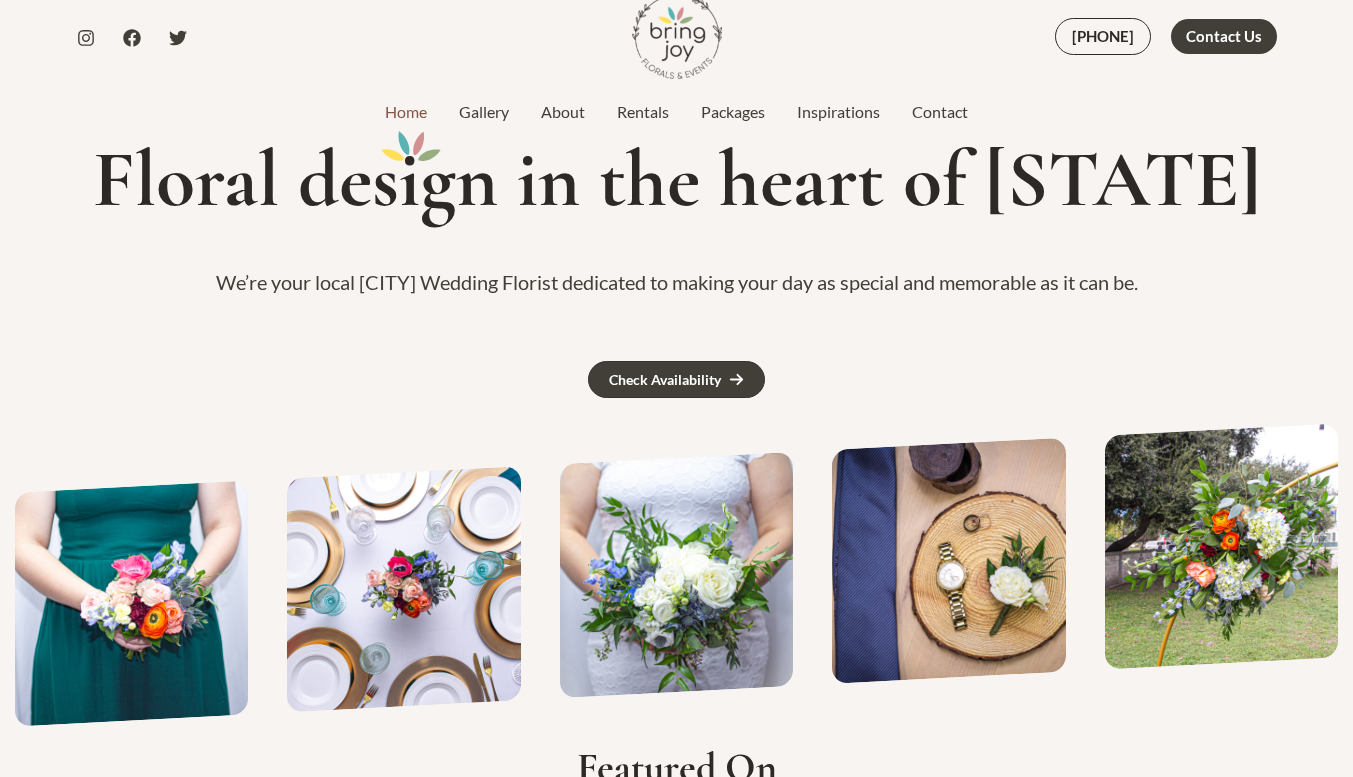 scroll, scrollTop: 100, scrollLeft: 0, axis: vertical 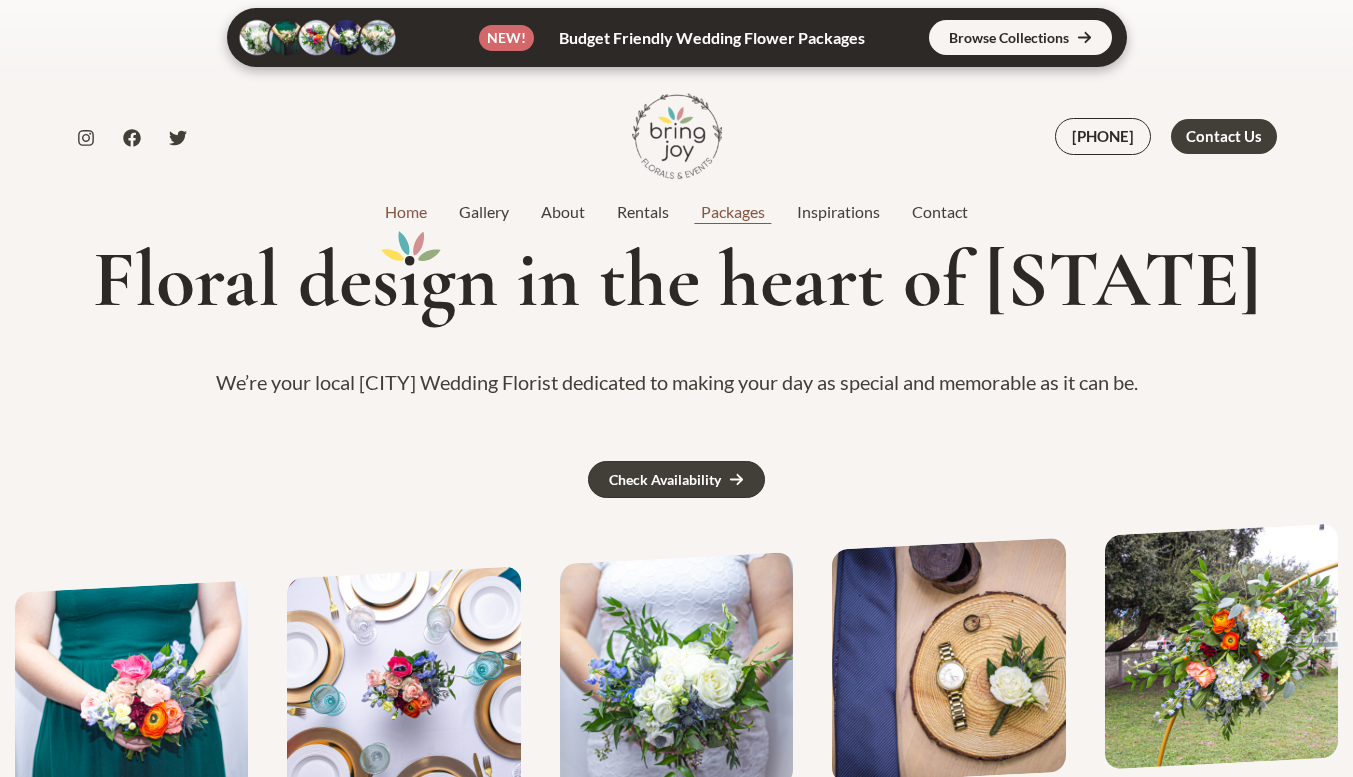 click on "Packages" at bounding box center [733, 212] 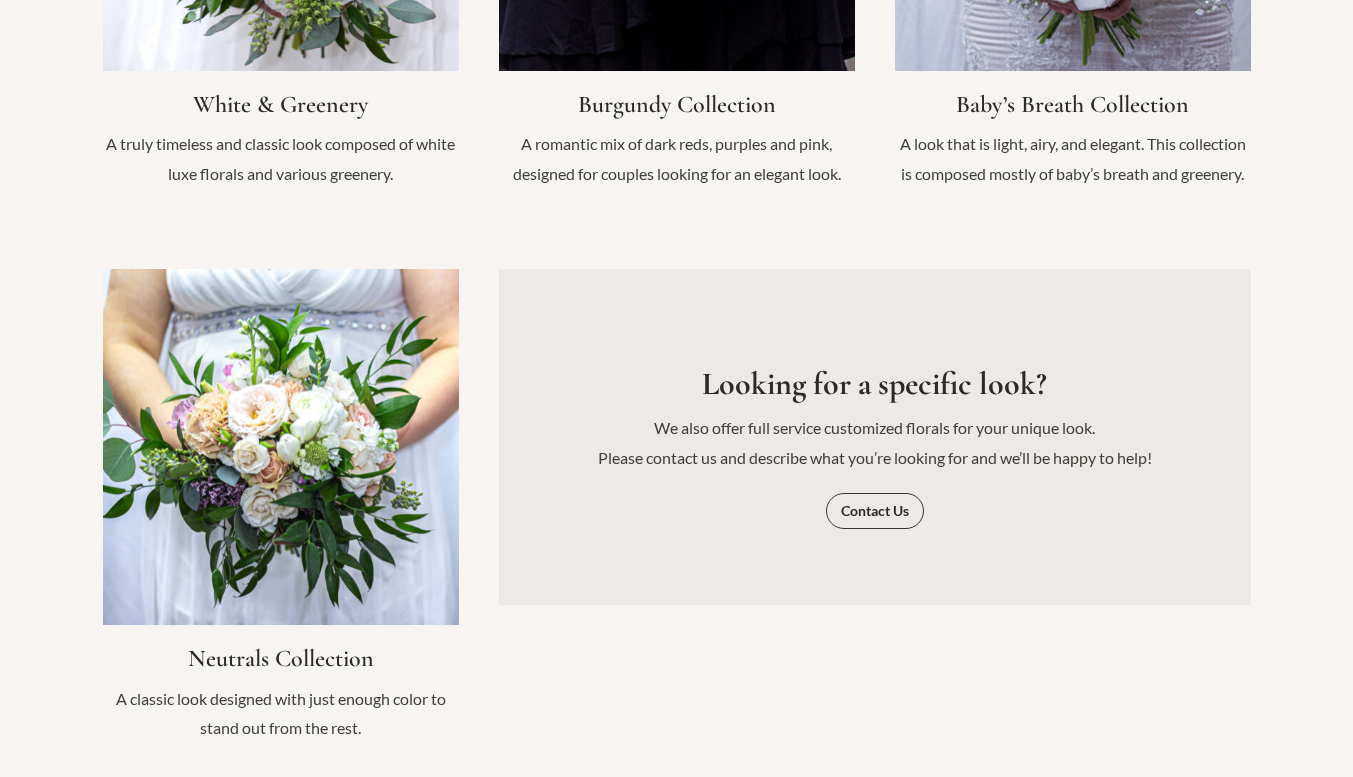 scroll, scrollTop: 2500, scrollLeft: 0, axis: vertical 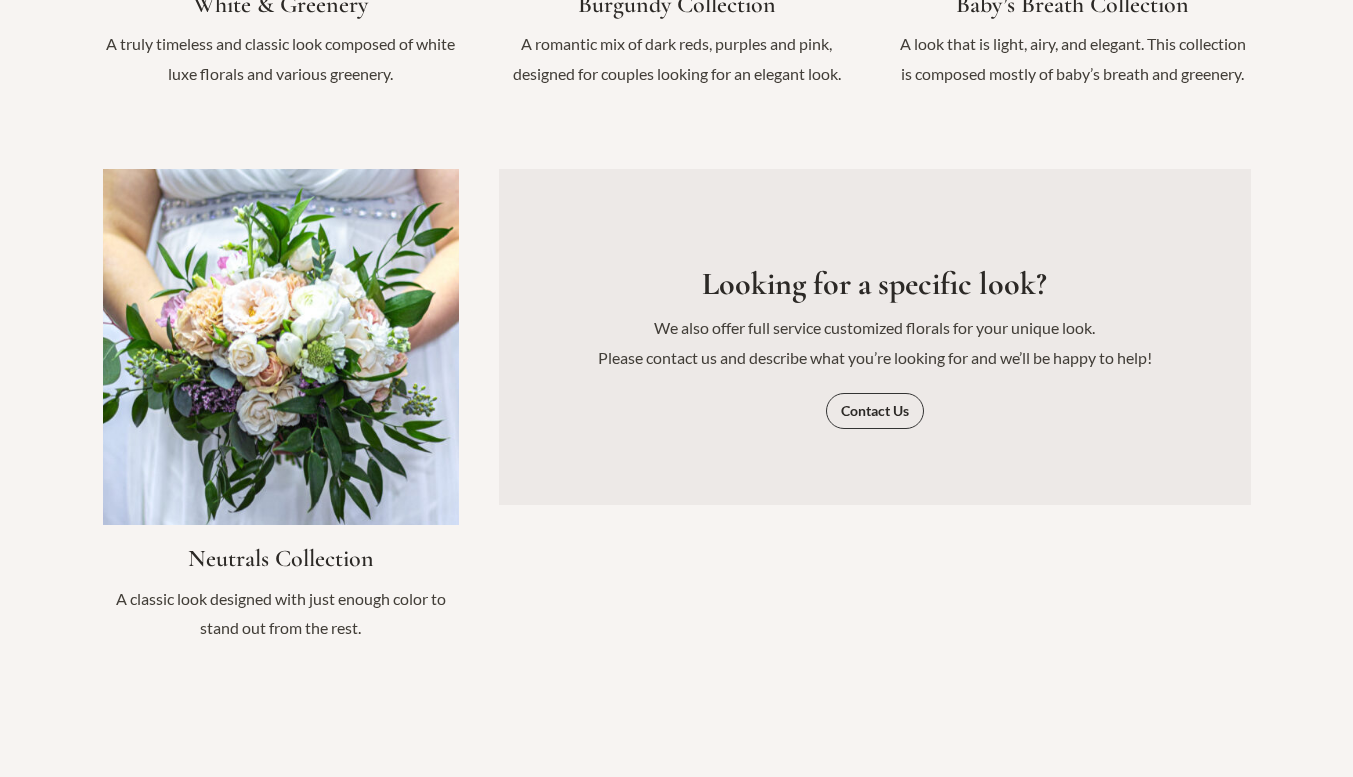 click at bounding box center (281, 416) 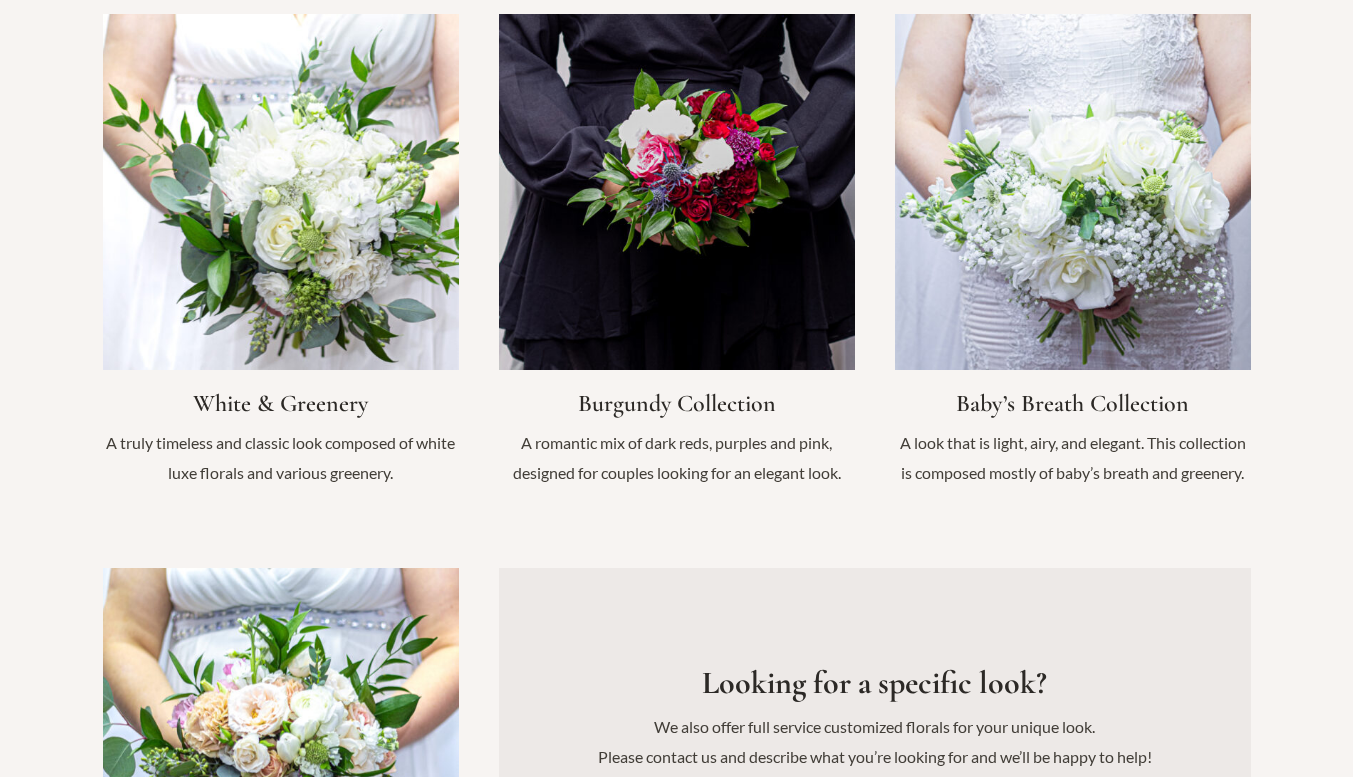 scroll, scrollTop: 2100, scrollLeft: 0, axis: vertical 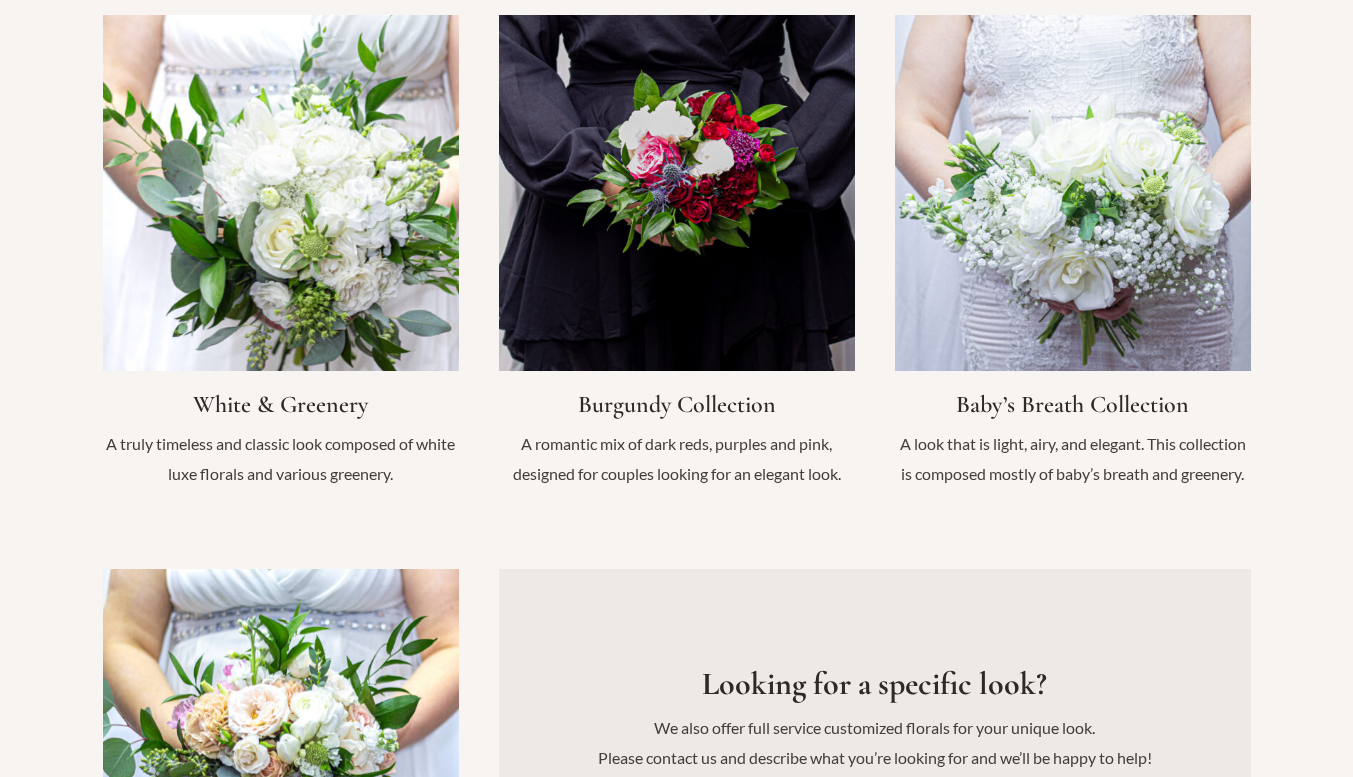 click at bounding box center [281, 262] 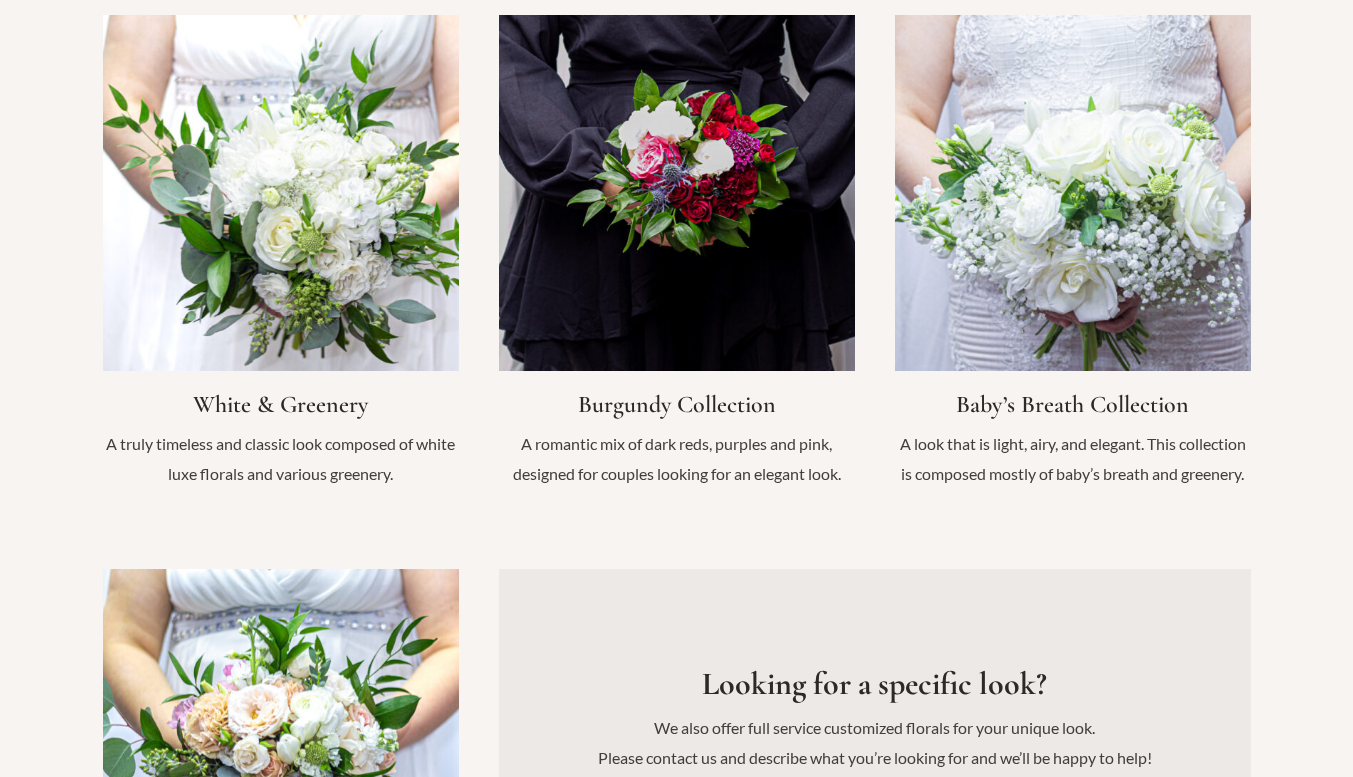 click at bounding box center (1073, 262) 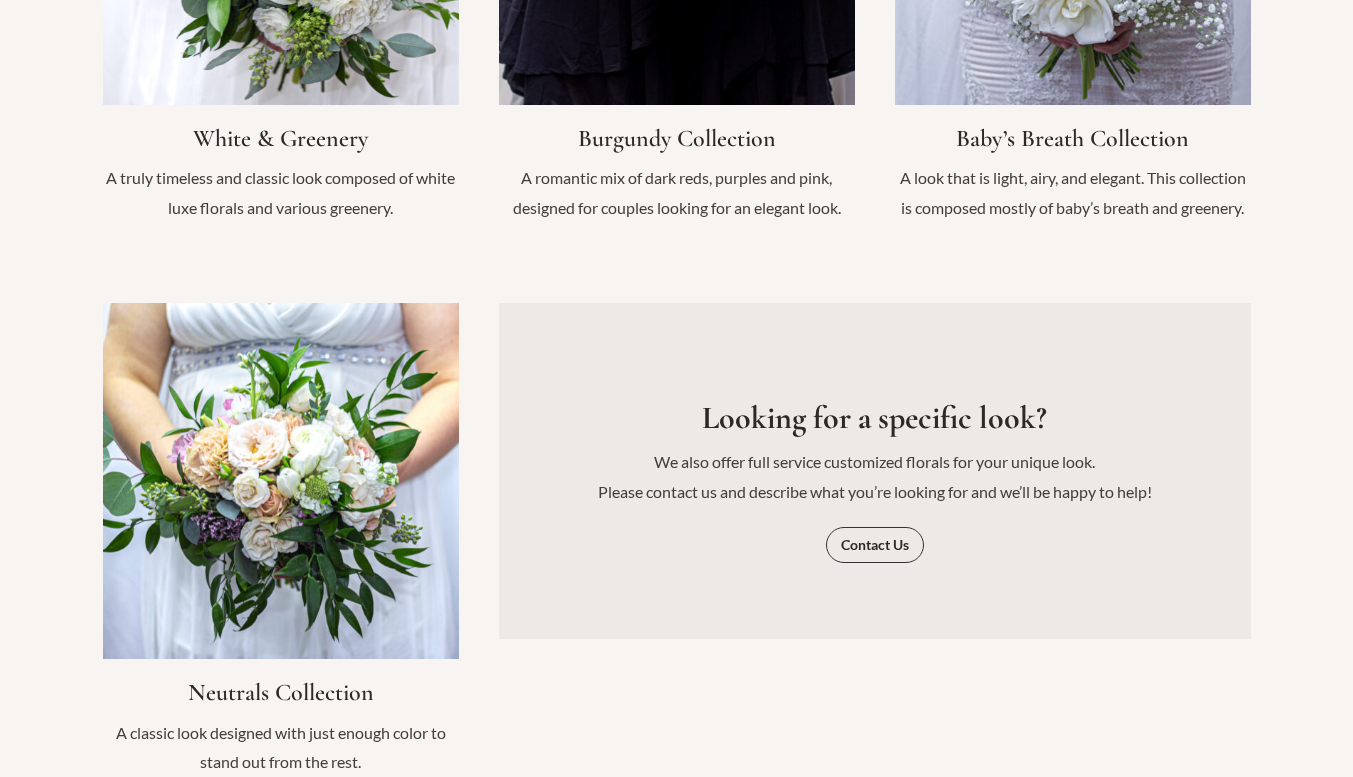 scroll, scrollTop: 2300, scrollLeft: 0, axis: vertical 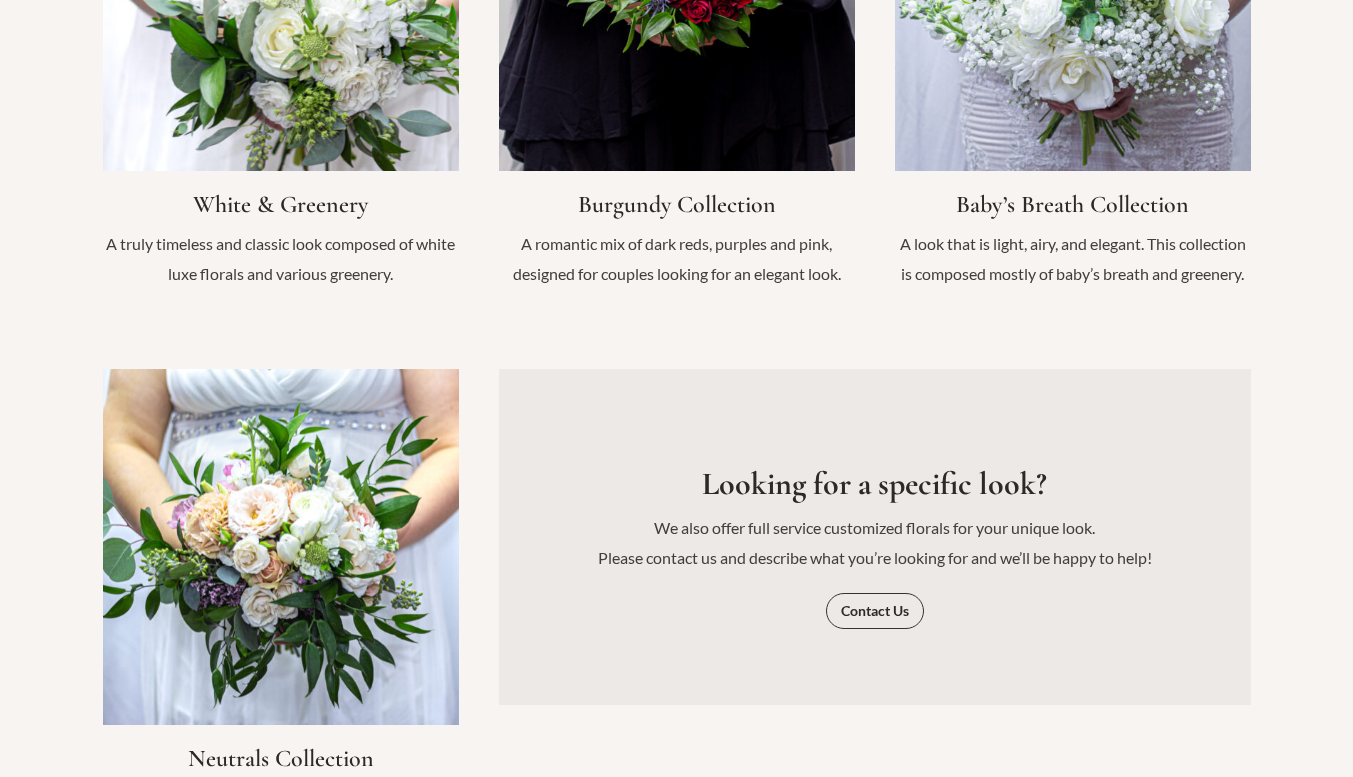 click at bounding box center (281, 62) 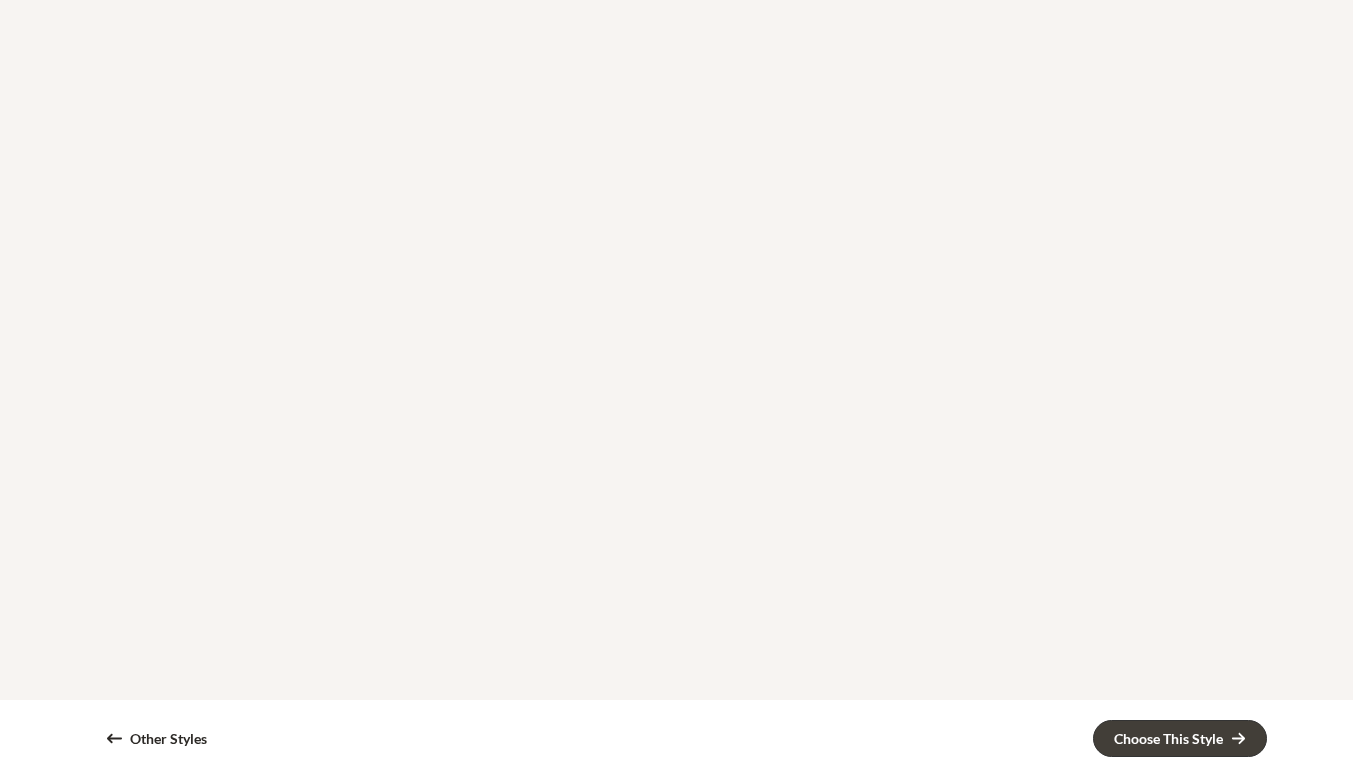scroll, scrollTop: 2100, scrollLeft: 0, axis: vertical 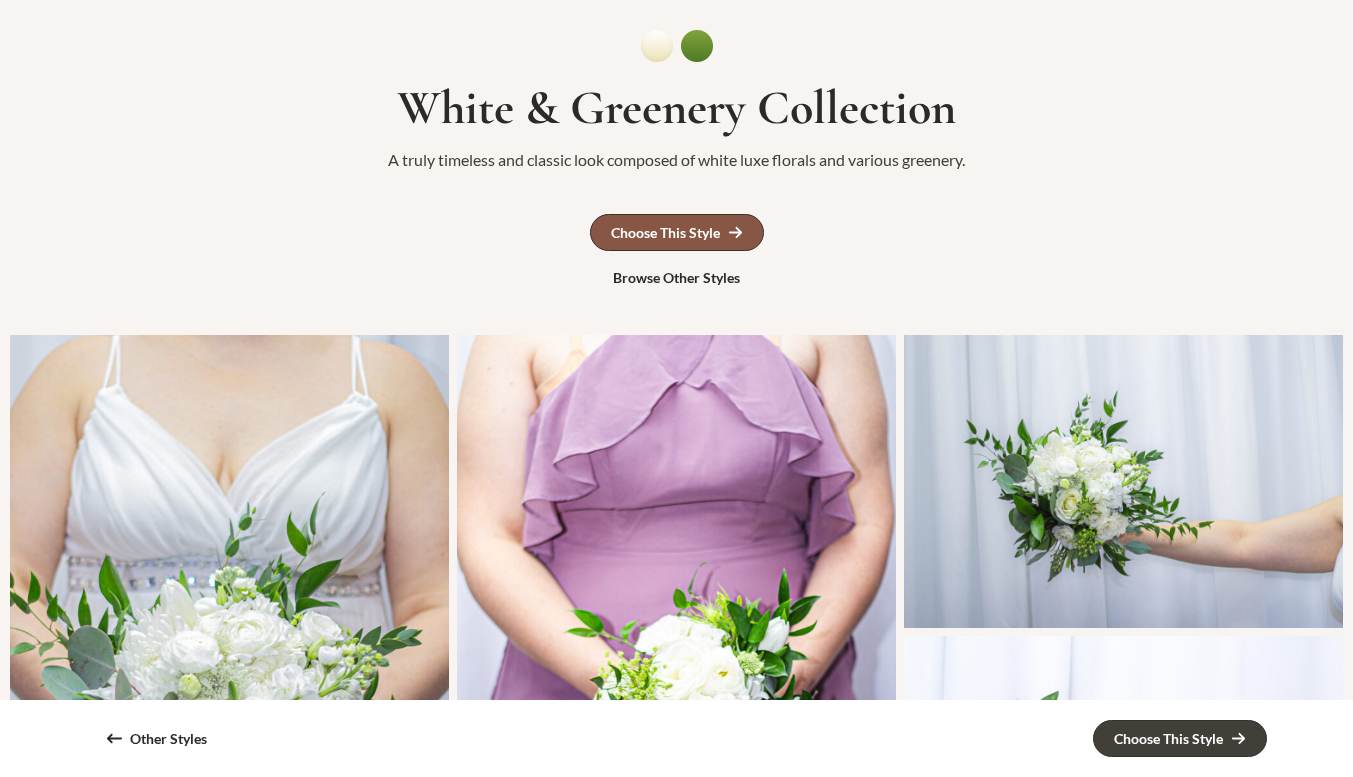 click on "Choose This Style" at bounding box center (665, 233) 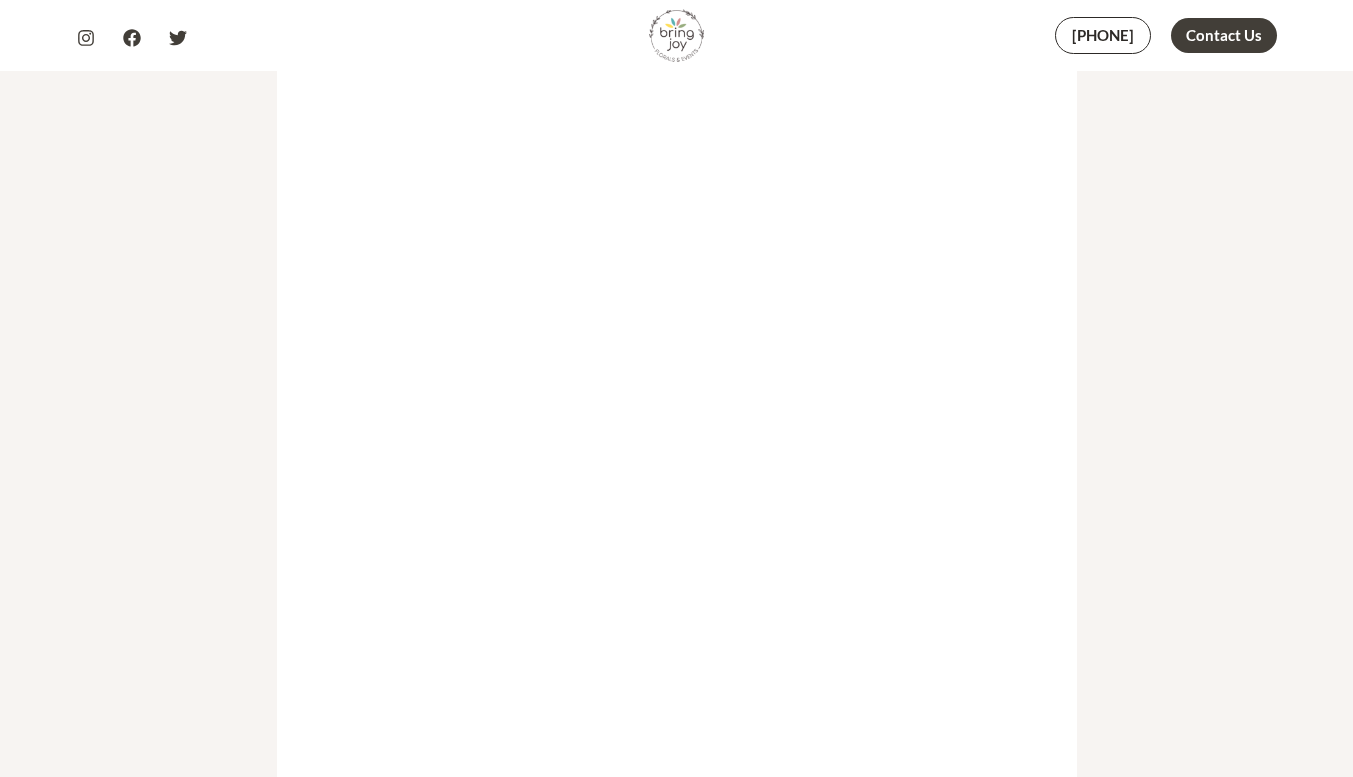 scroll, scrollTop: 925, scrollLeft: 0, axis: vertical 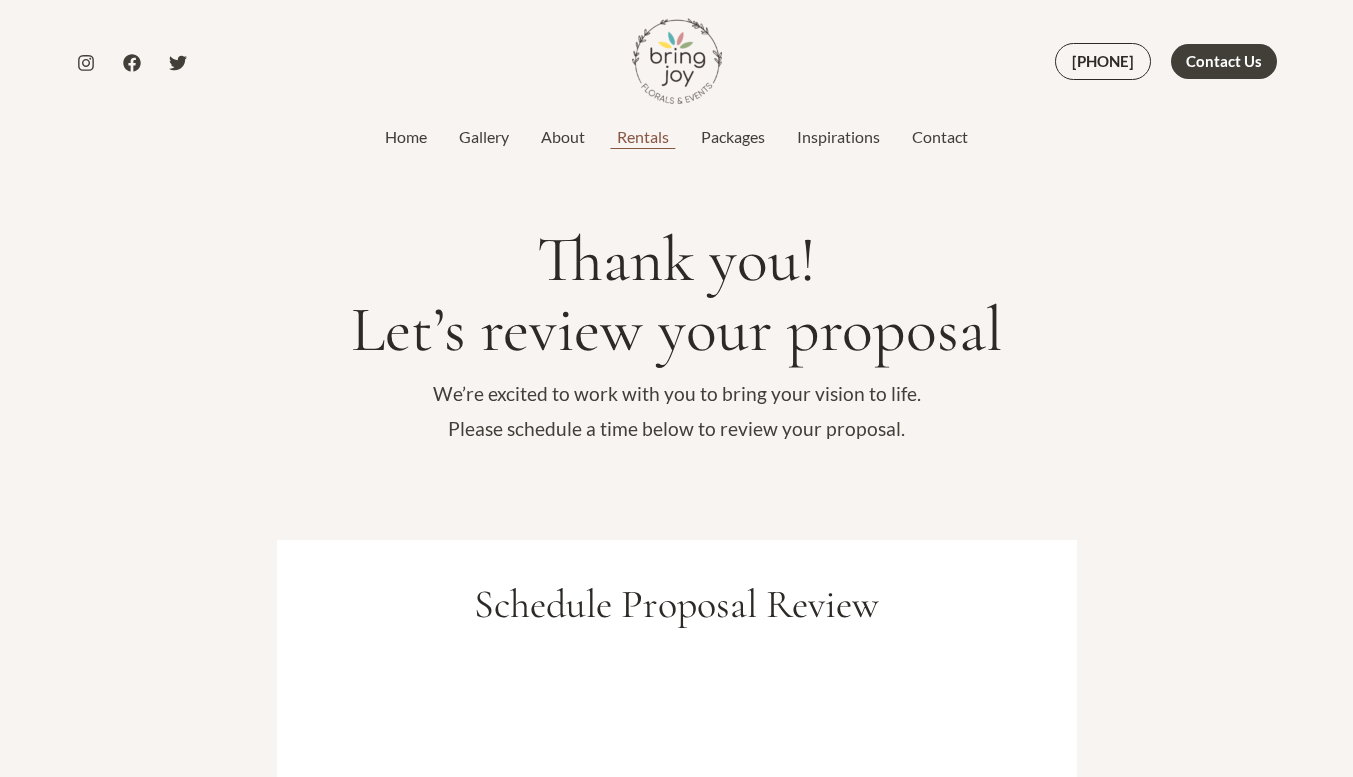 click on "Rentals" at bounding box center [643, 137] 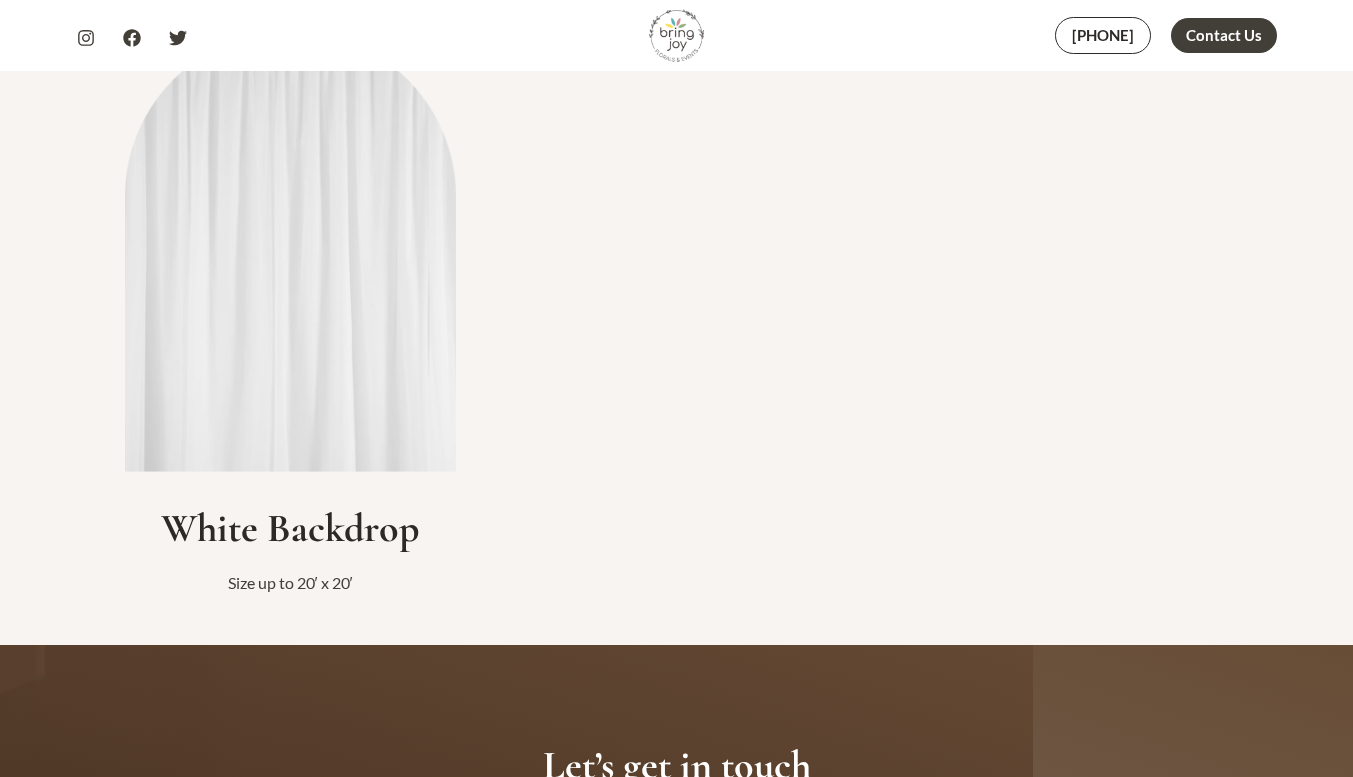 scroll, scrollTop: 2700, scrollLeft: 0, axis: vertical 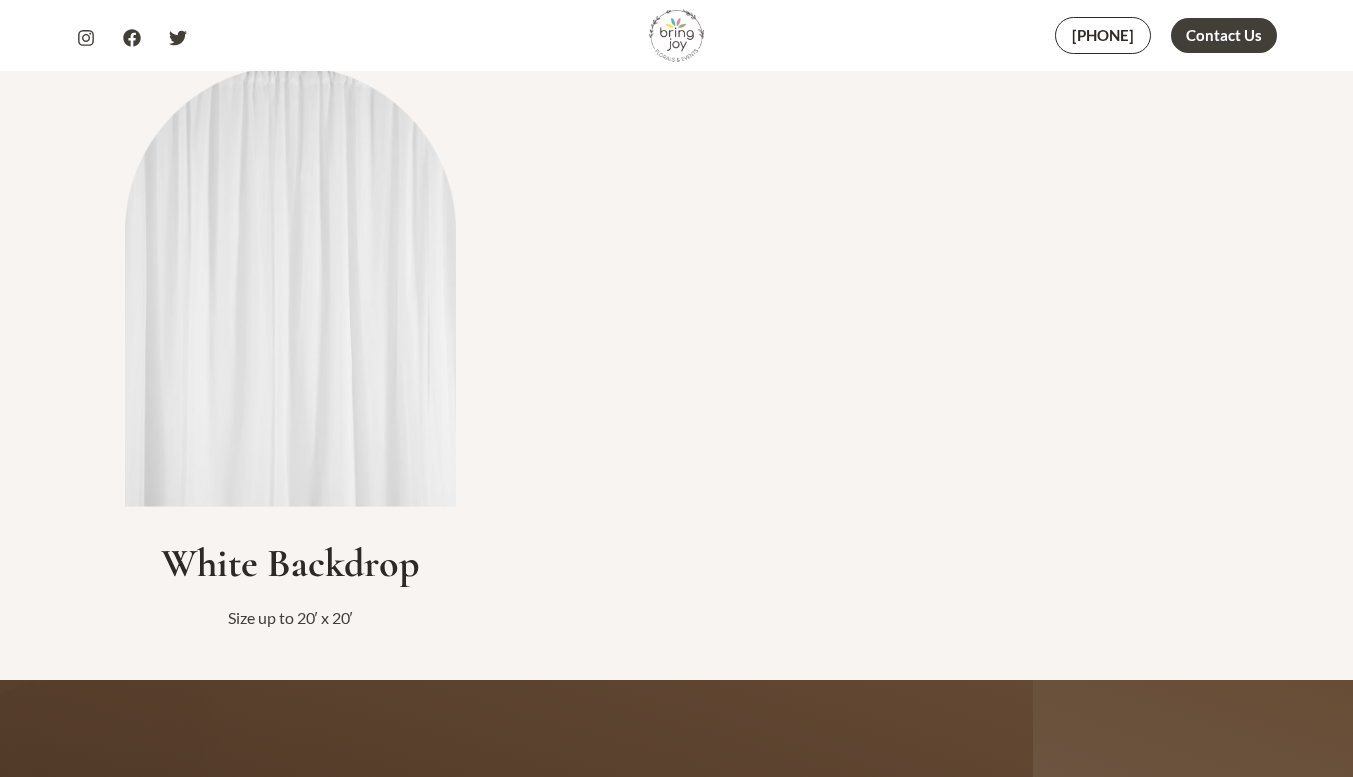 click at bounding box center (290, 286) 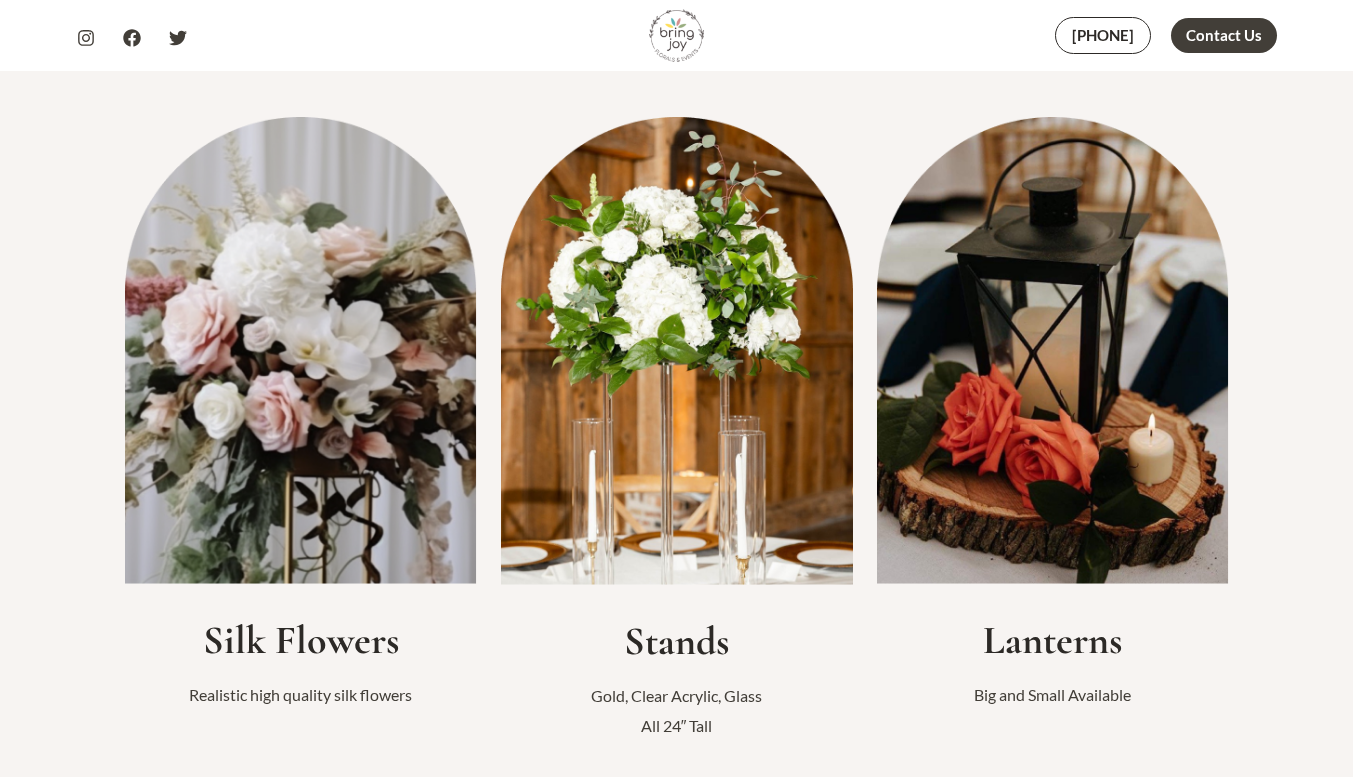 scroll, scrollTop: 400, scrollLeft: 0, axis: vertical 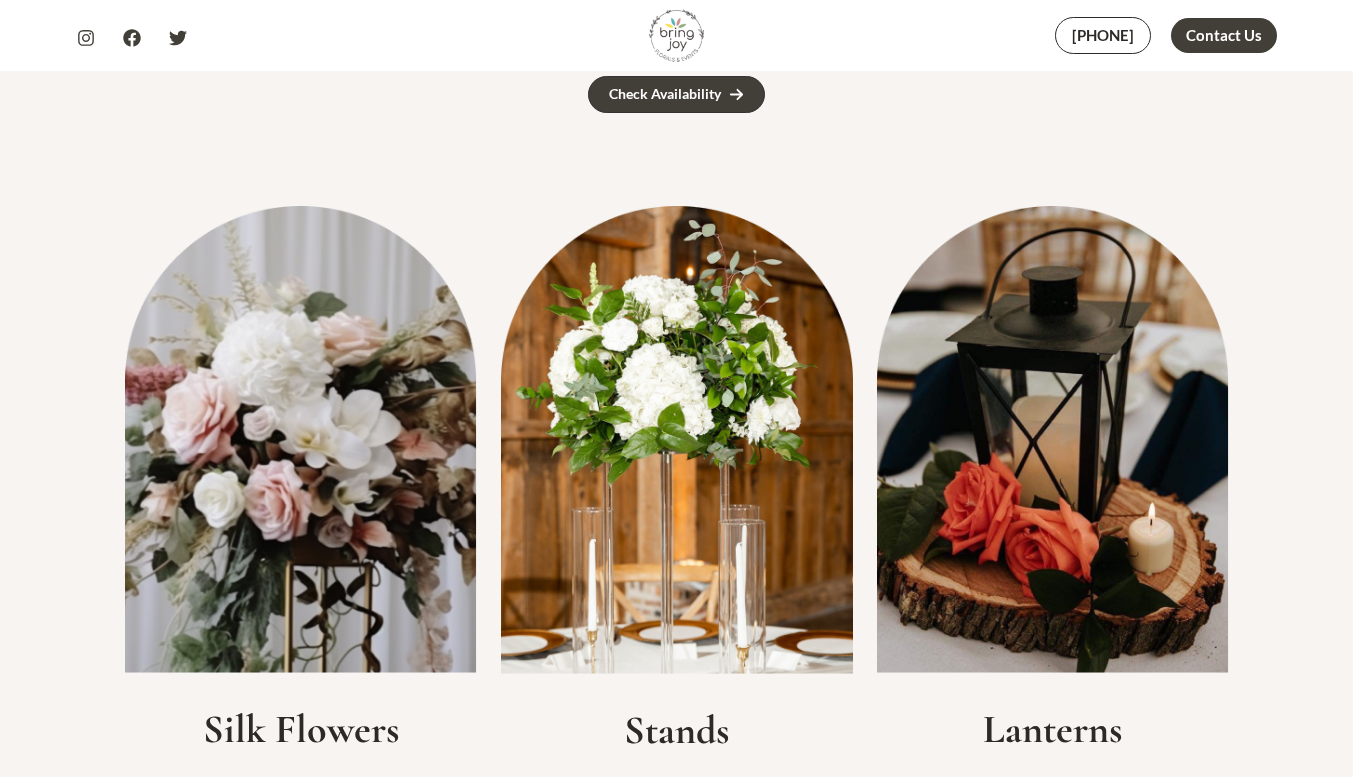 click at bounding box center [677, 440] 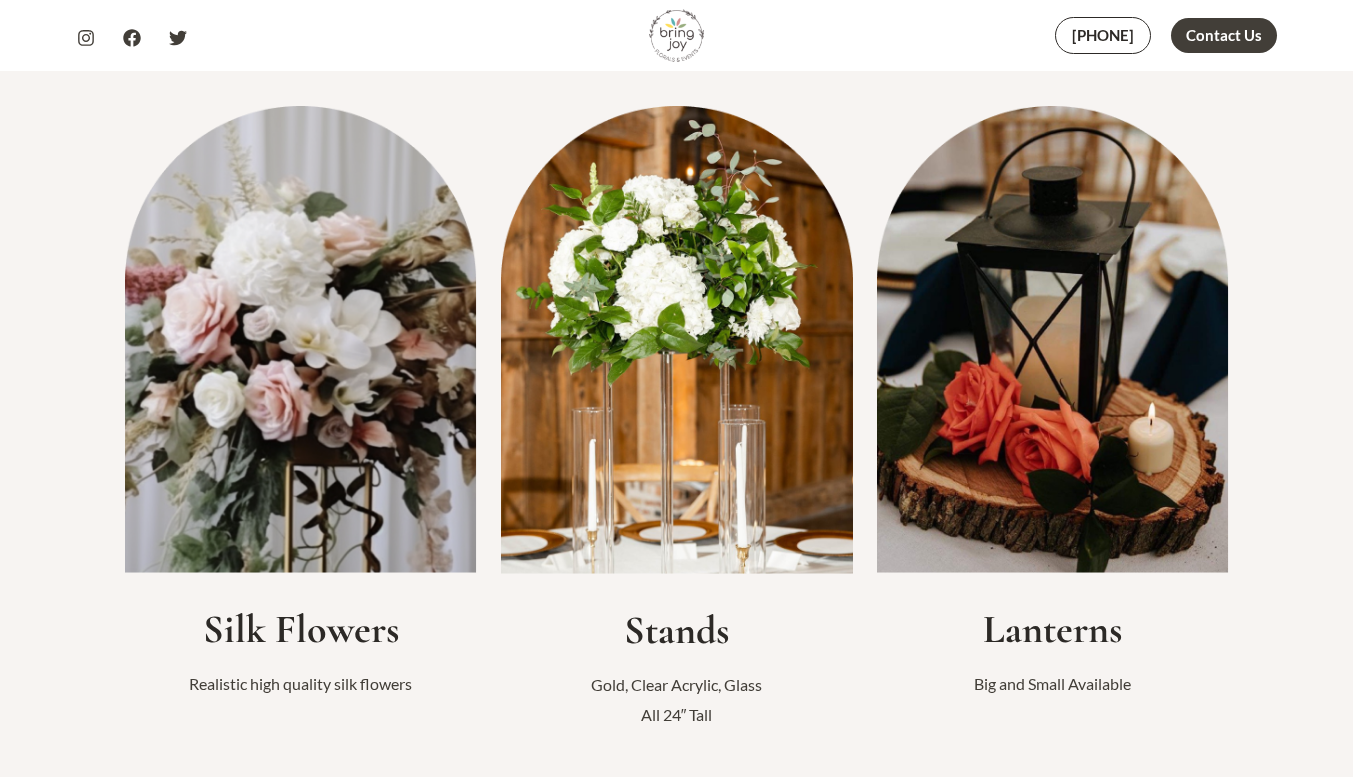 scroll, scrollTop: 400, scrollLeft: 0, axis: vertical 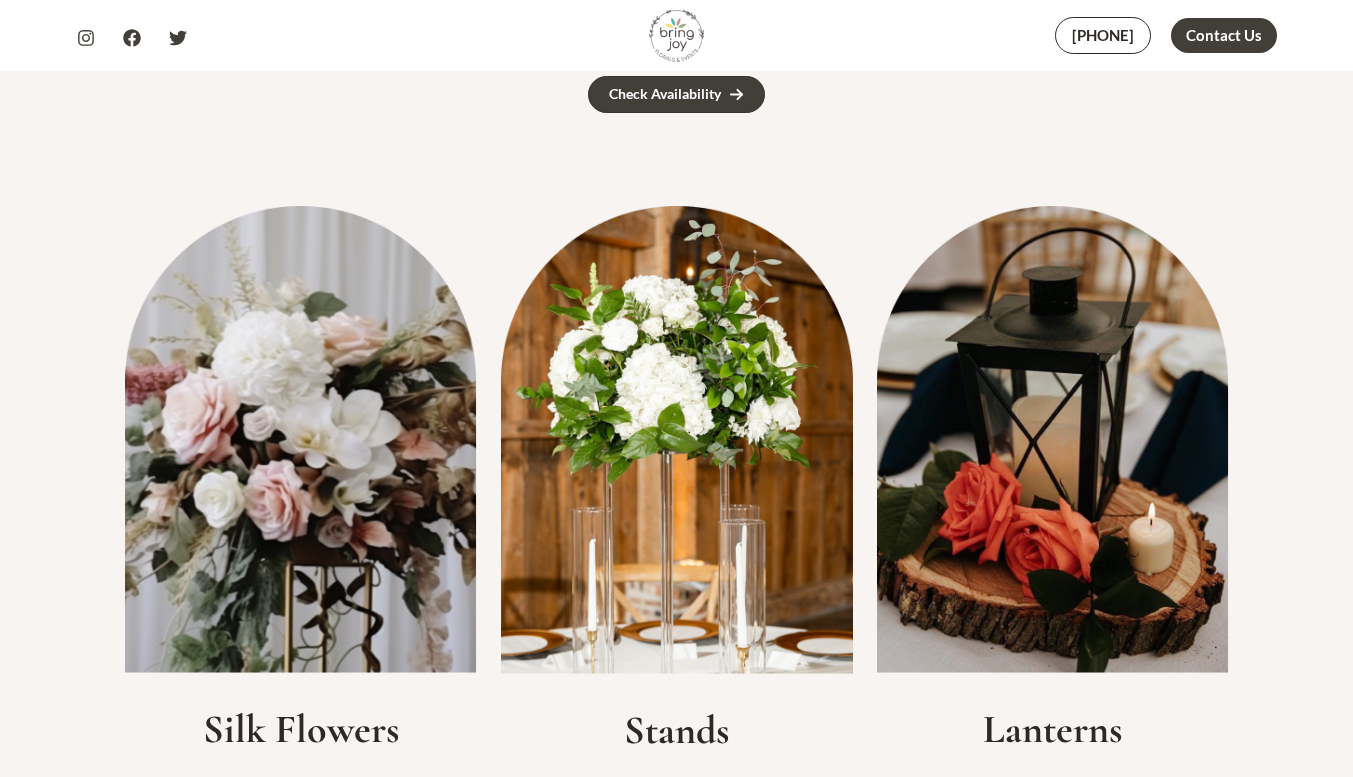 click at bounding box center [677, 440] 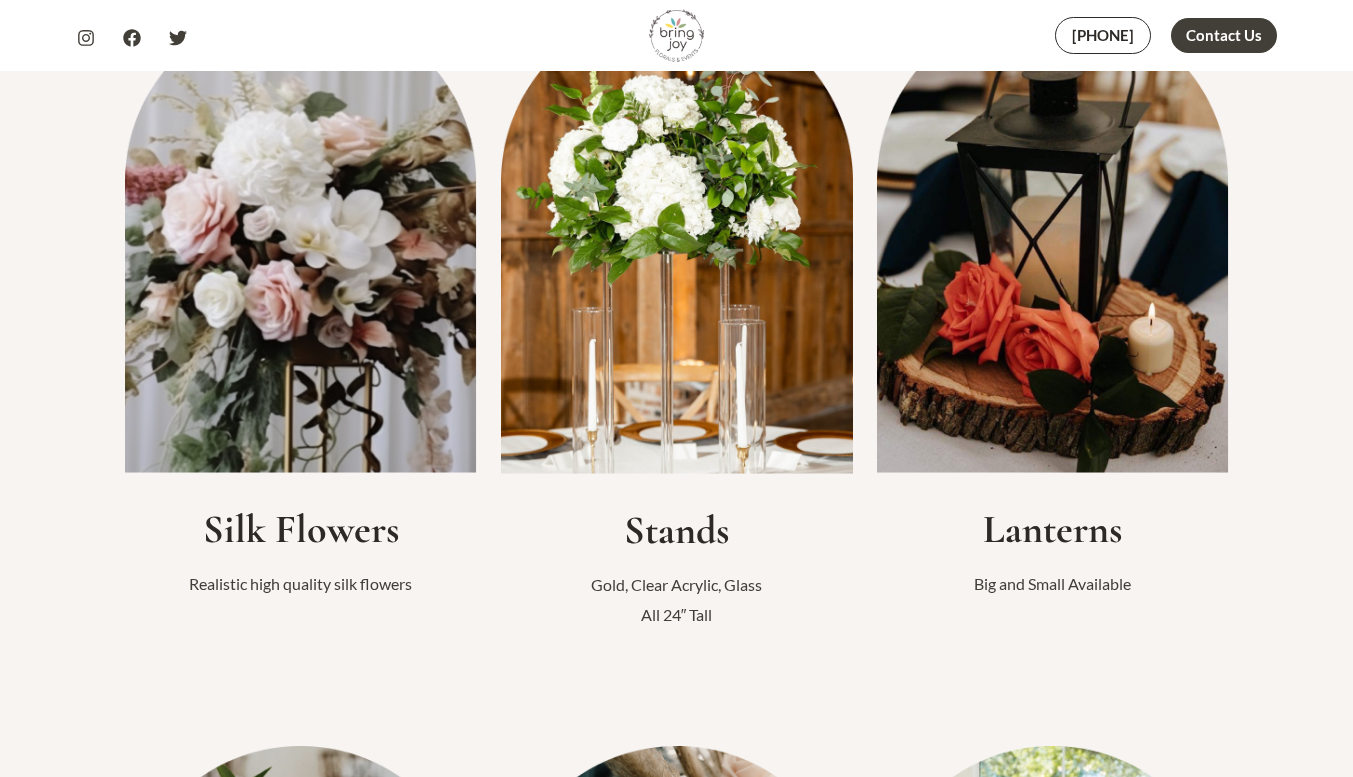 drag, startPoint x: 335, startPoint y: 549, endPoint x: 331, endPoint y: 503, distance: 46.173584 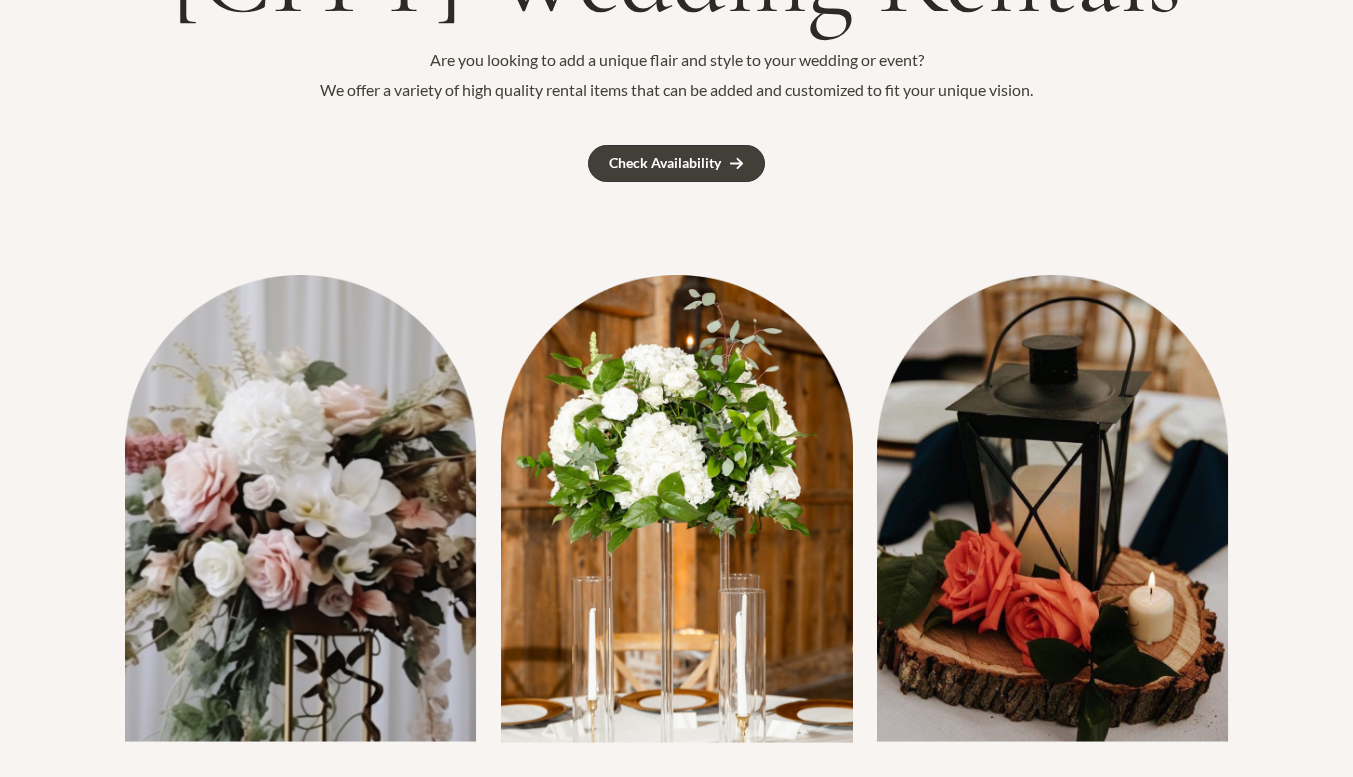 scroll, scrollTop: 100, scrollLeft: 0, axis: vertical 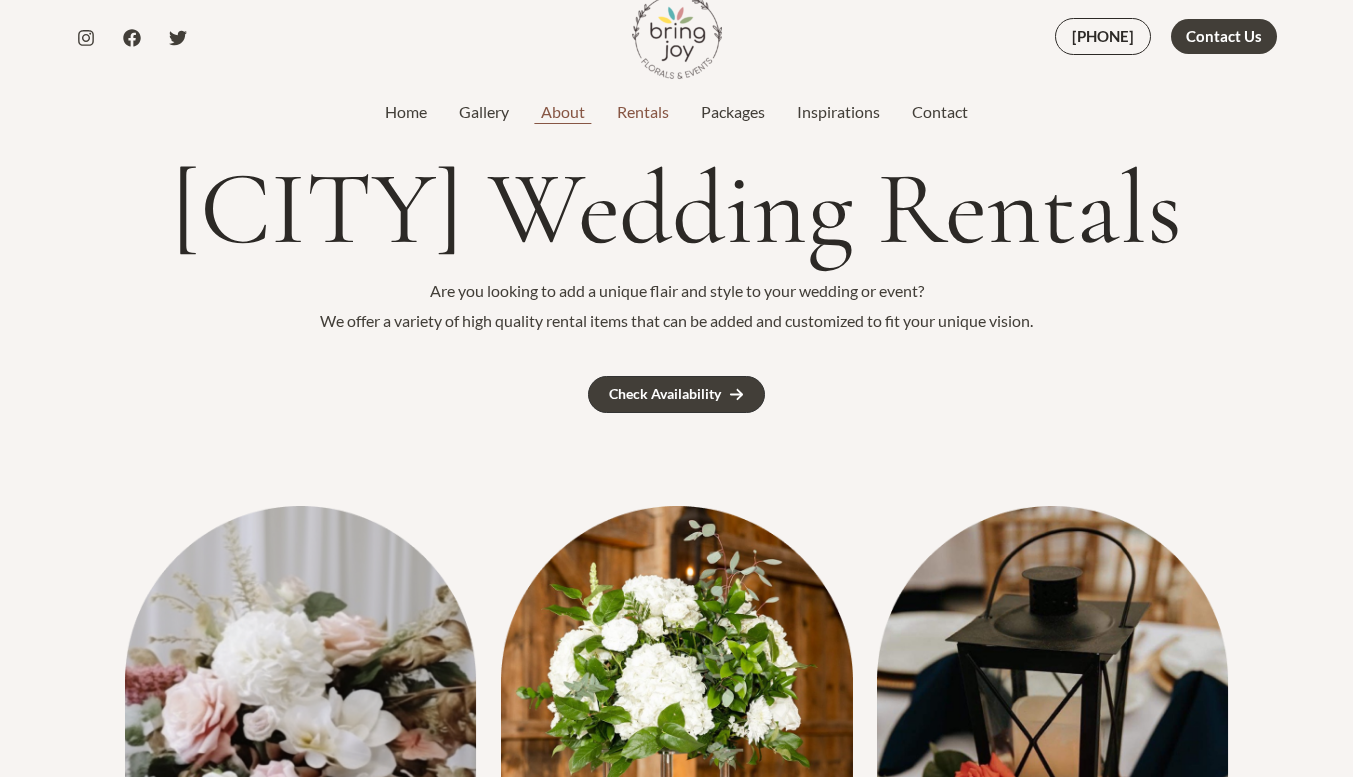 click on "About" at bounding box center (563, 112) 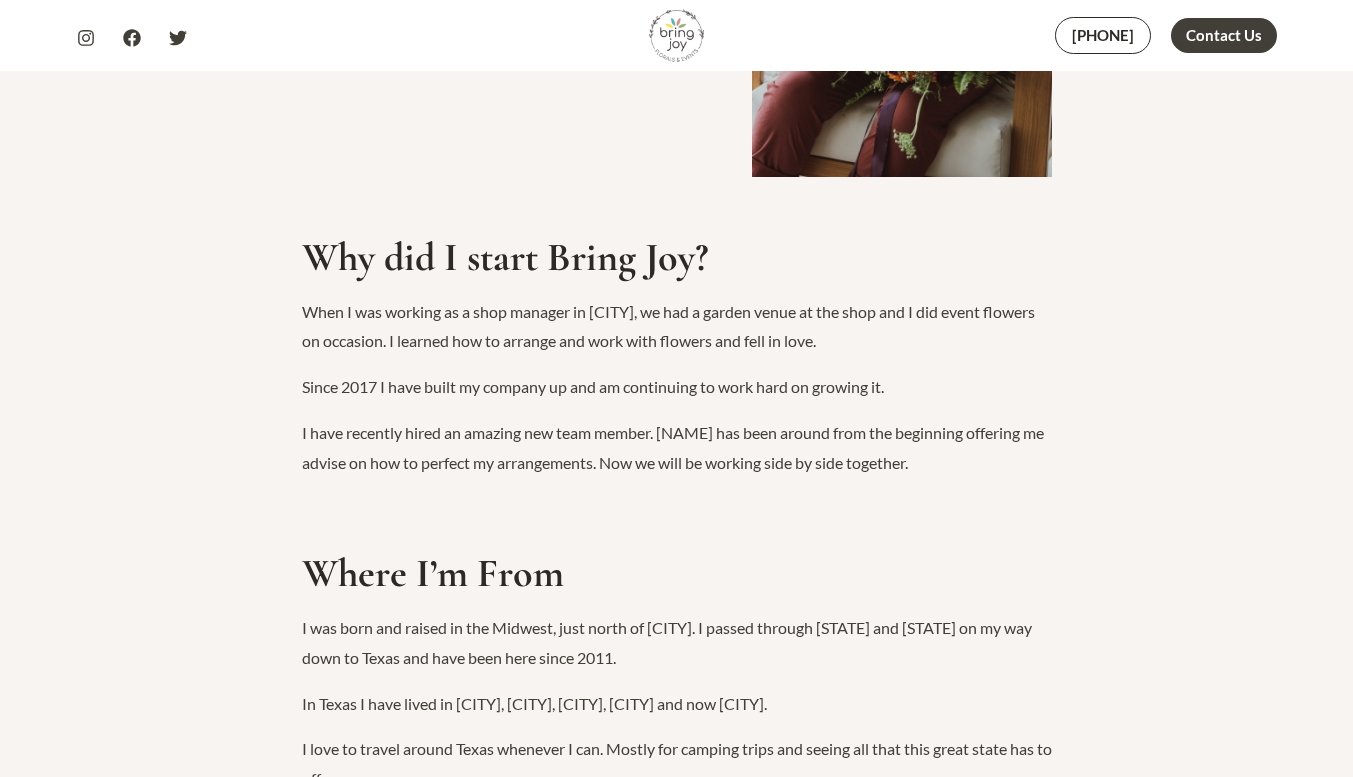 scroll, scrollTop: 0, scrollLeft: 0, axis: both 